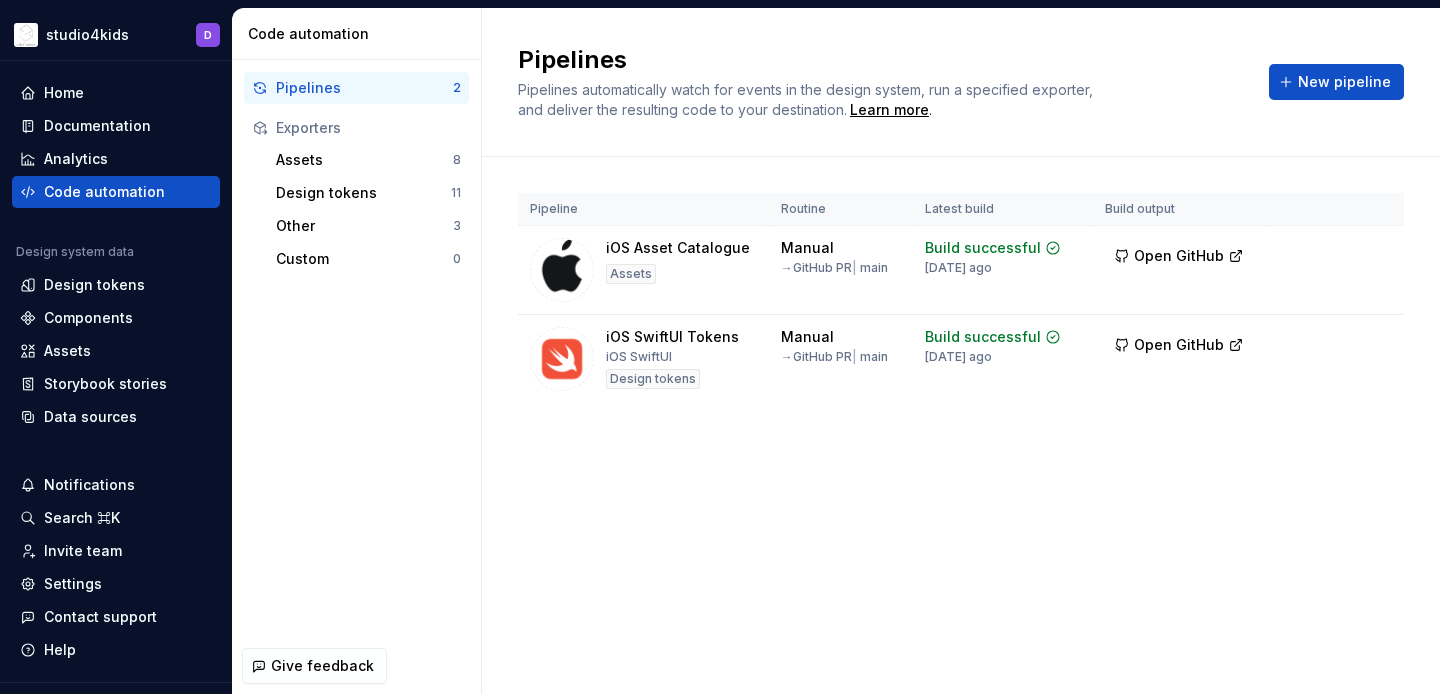 scroll, scrollTop: 0, scrollLeft: 0, axis: both 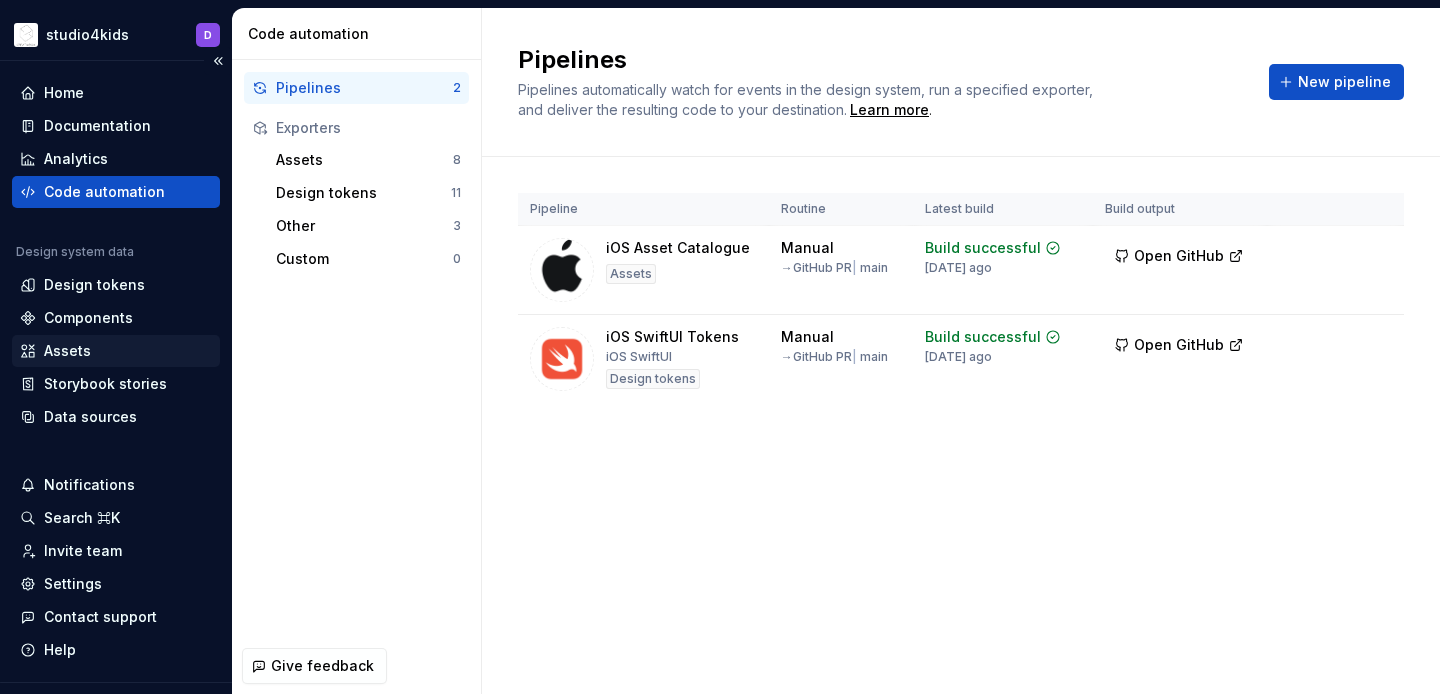 click on "Assets" at bounding box center [116, 351] 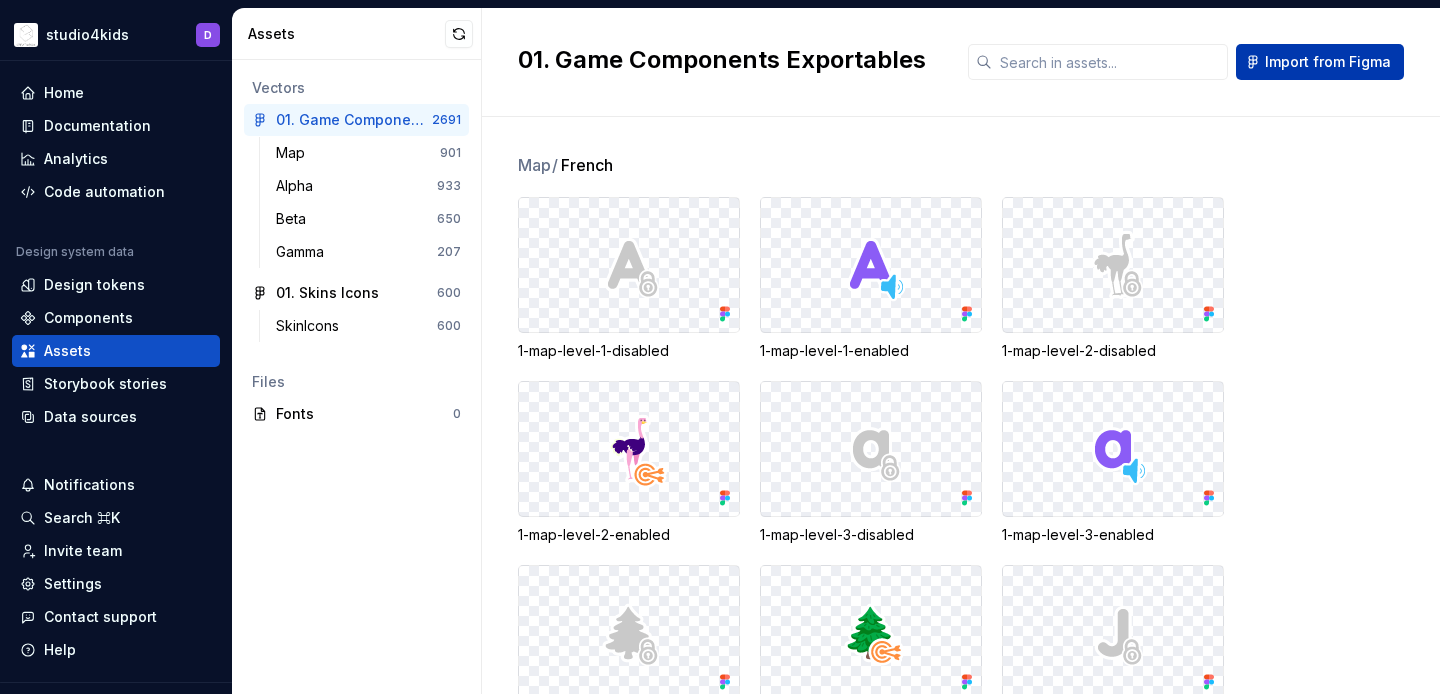 click on "Import from Figma" at bounding box center (1328, 62) 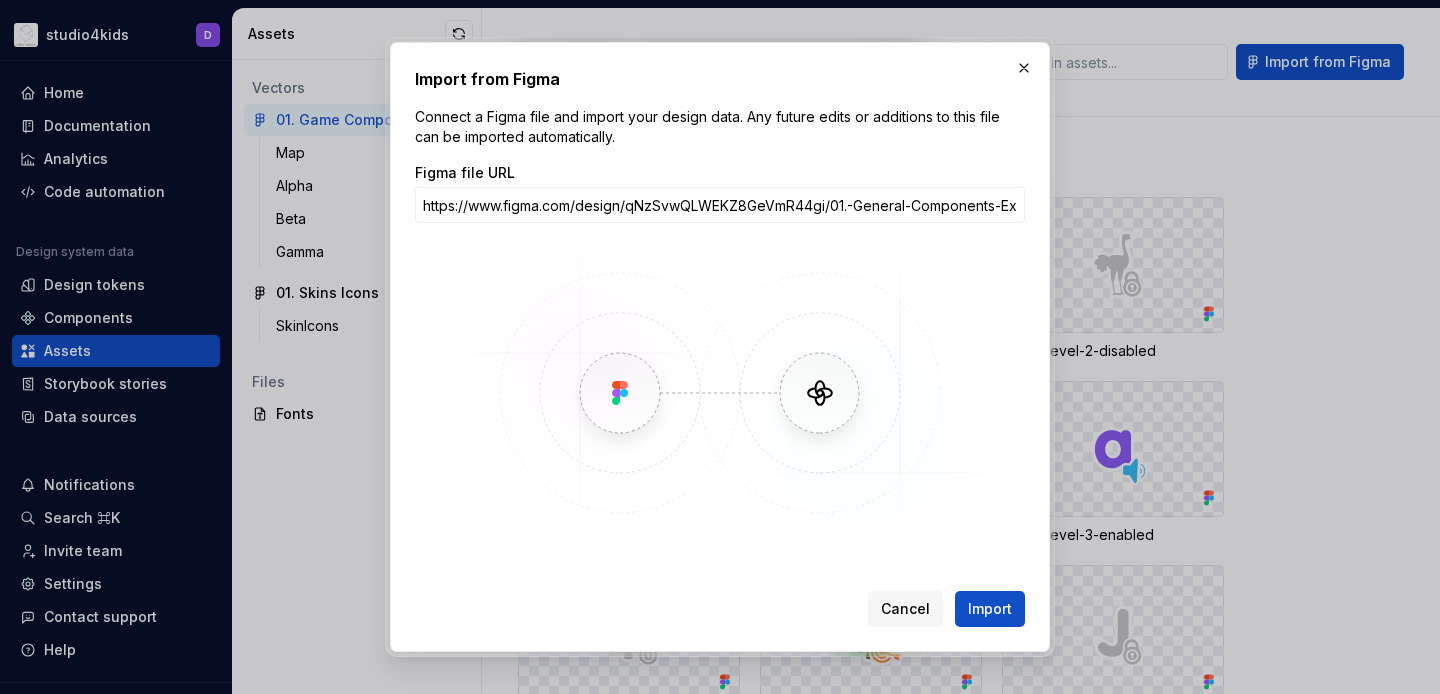 scroll, scrollTop: 0, scrollLeft: 360, axis: horizontal 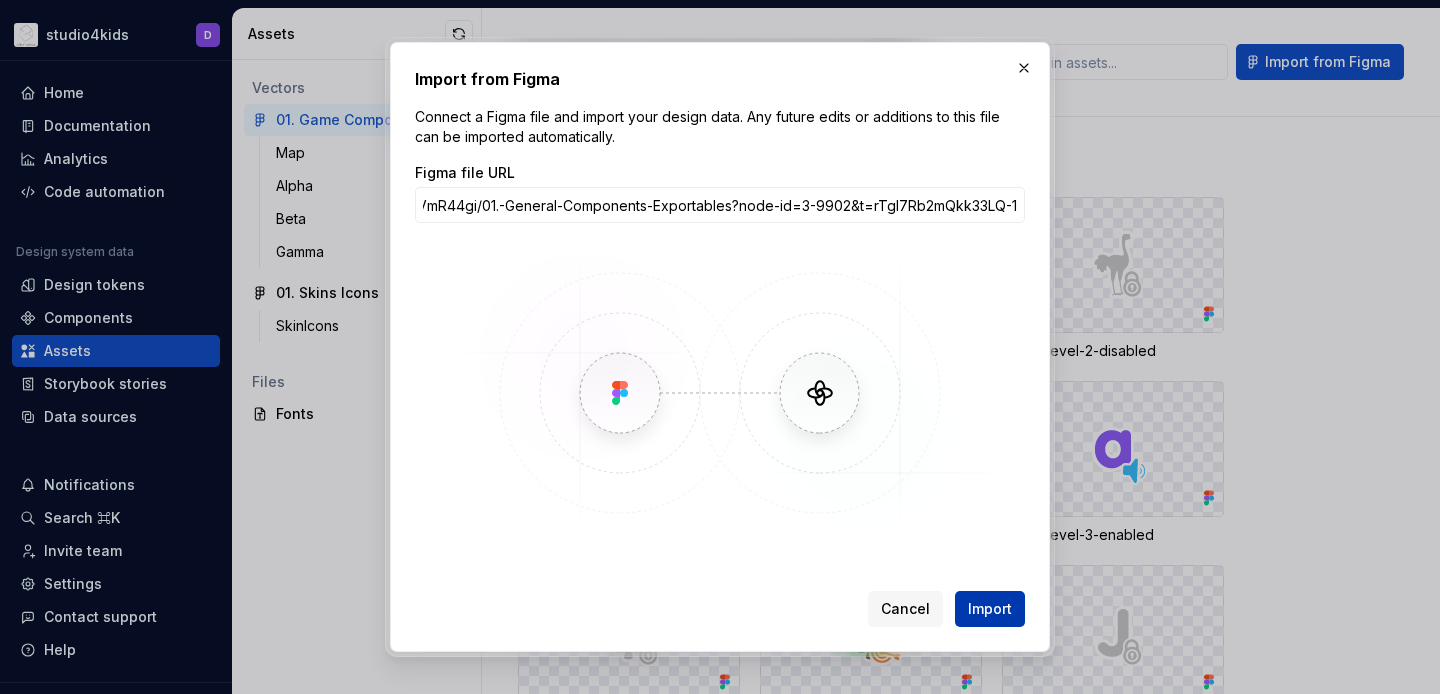type on "https://www.figma.com/design/qNzSvwQLWEKZ8GeVmR44gi/01.-General-Components-Exportables?node-id=3-9902&t=rTgI7Rb2mQkk33LQ-1" 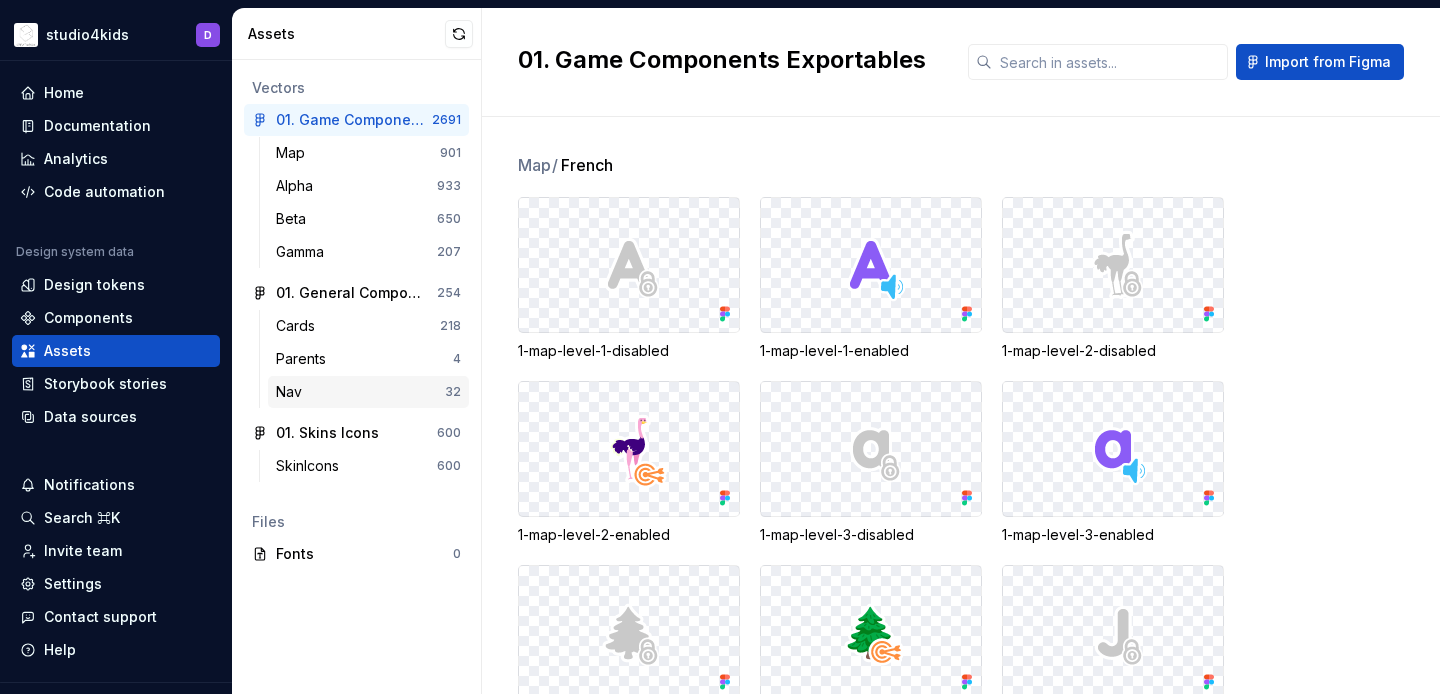 click on "Nav" at bounding box center [360, 392] 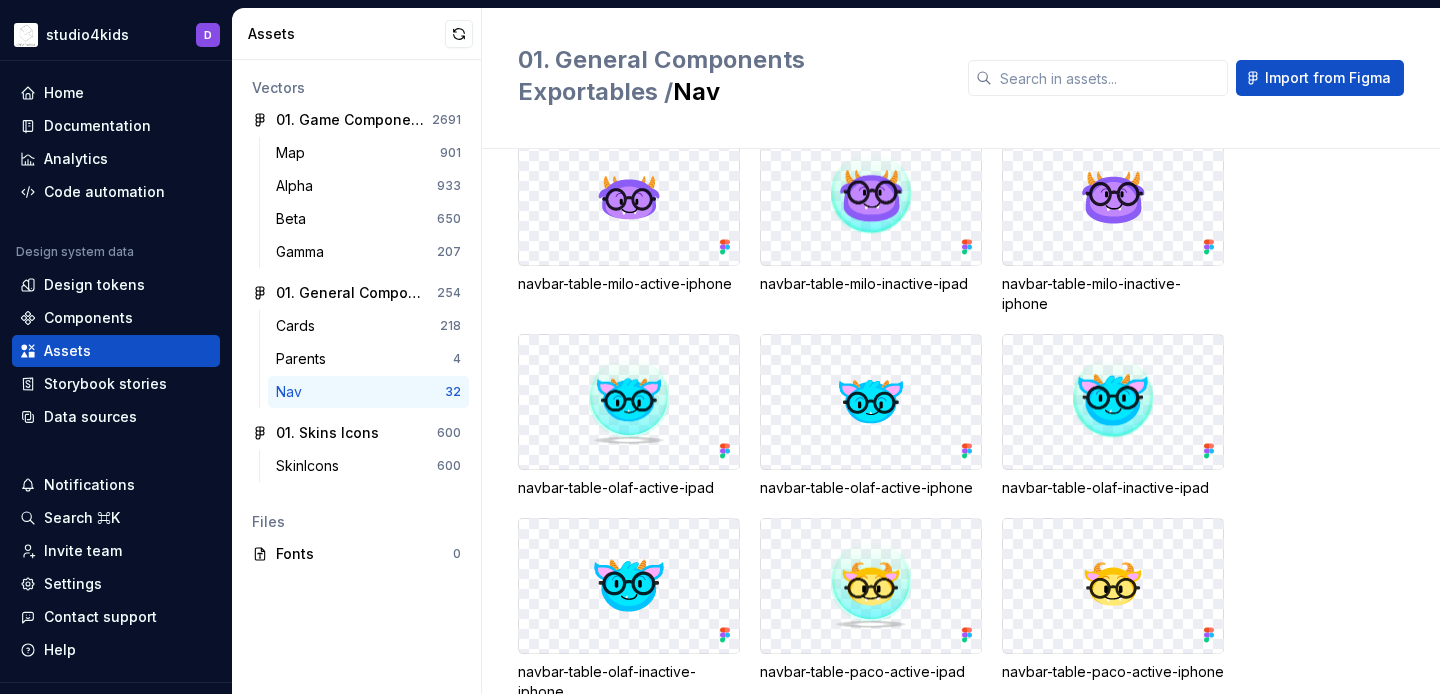 scroll, scrollTop: 1667, scrollLeft: 0, axis: vertical 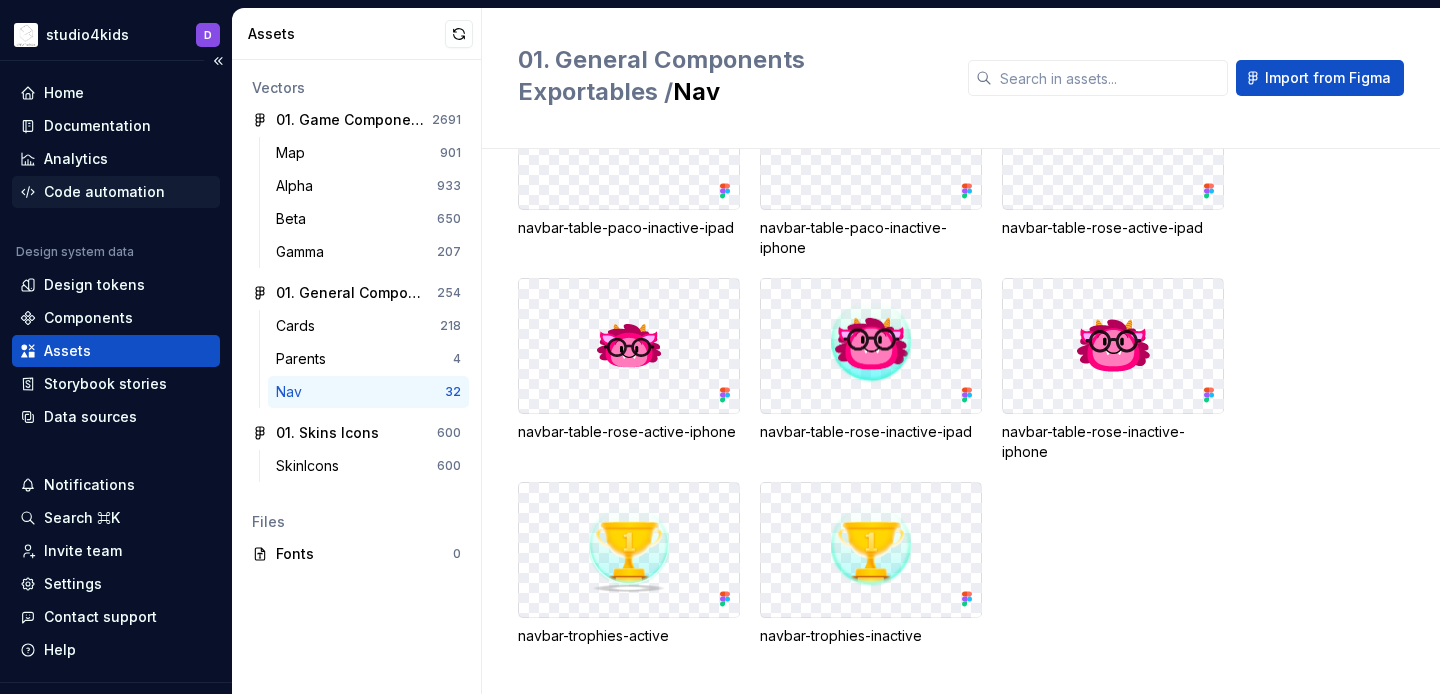 click on "Code automation" at bounding box center [104, 192] 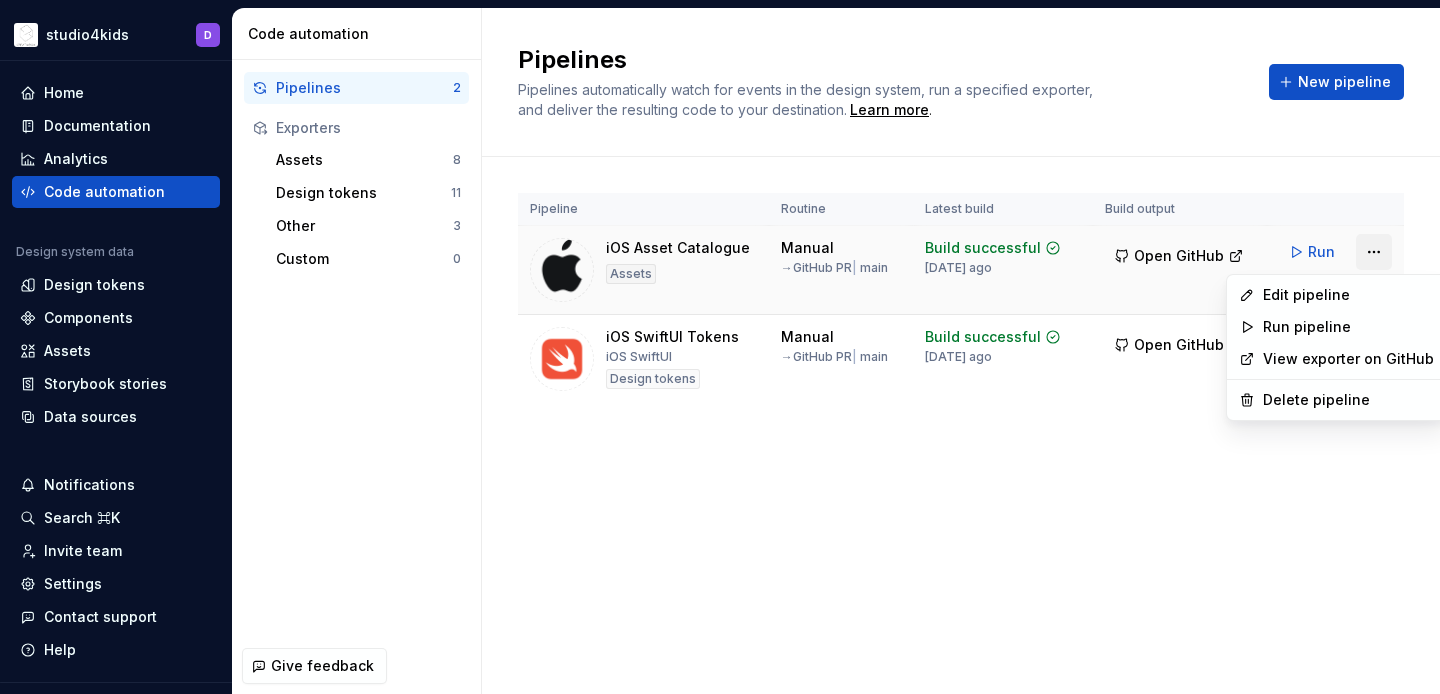 click on "Code automation Design system data Design tokens Components Assets Storybook stories Data sources Notifications Search ⌘K Invite team Settings Contact support Help Code automation Pipelines 2 Exporters Assets 8 Design tokens 11 Other 3 Custom 0 Give feedback Pipelines Pipelines automatically watch for events in the design system, run a specified exporter, and deliver the resulting code to your destination. Learn more . New pipeline Pipeline Routine Latest build Build output iOS Asset Catalogue Assets Manual → GitHub PR | main Build successful 2 days ago Open GitHub Run iOS SwiftUI Tokens iOS SwiftUI Design tokens Manual → GitHub PR | main Build successful 2 days ago Open GitHub Run Edit pipeline Run pipeline View exporter on GitHub Delete pipeline" at bounding box center [720, 347] 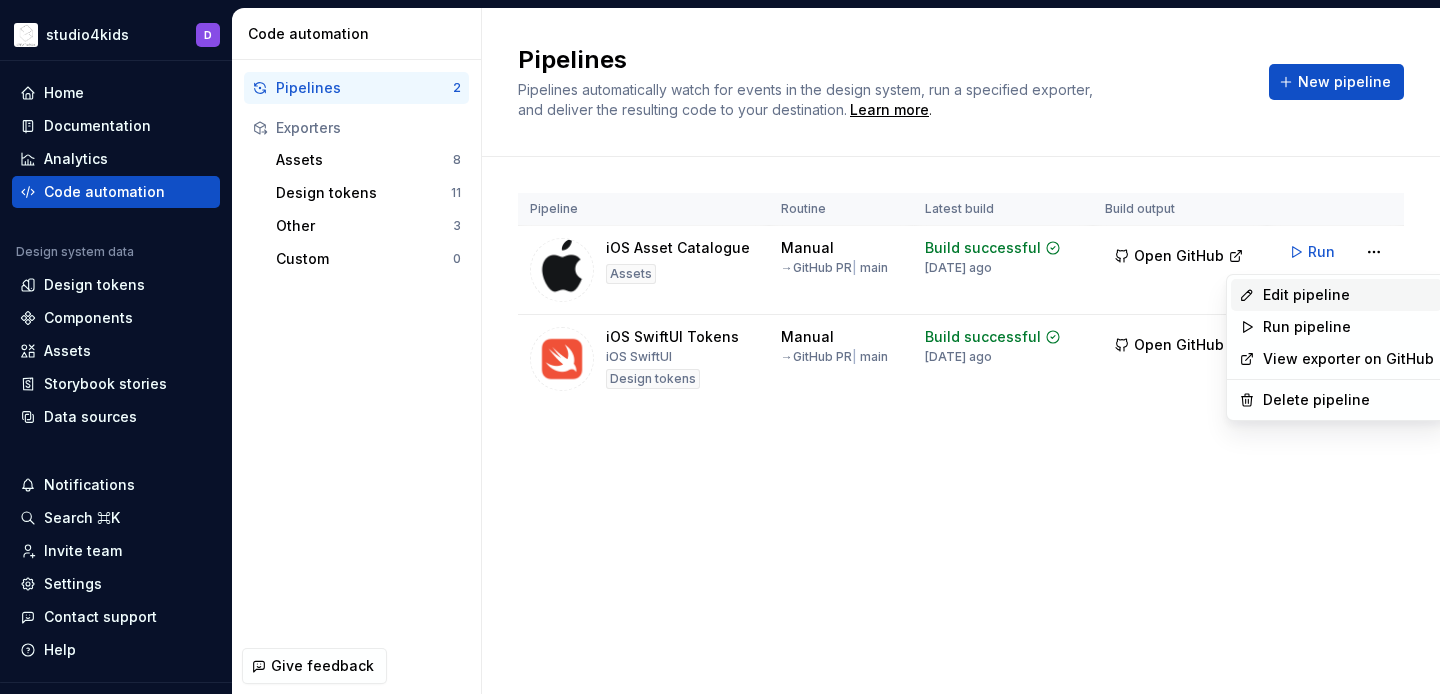 click on "Edit pipeline" at bounding box center [1348, 295] 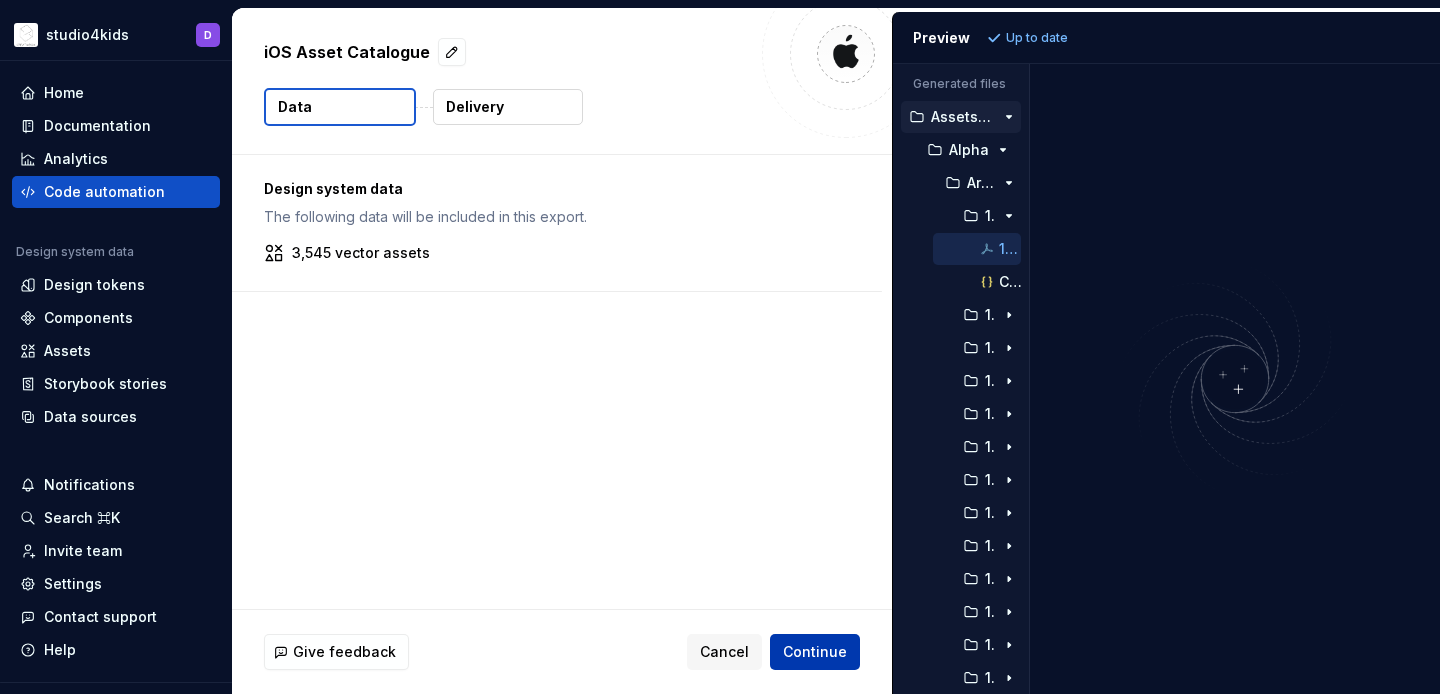 click on "Continue" at bounding box center [815, 652] 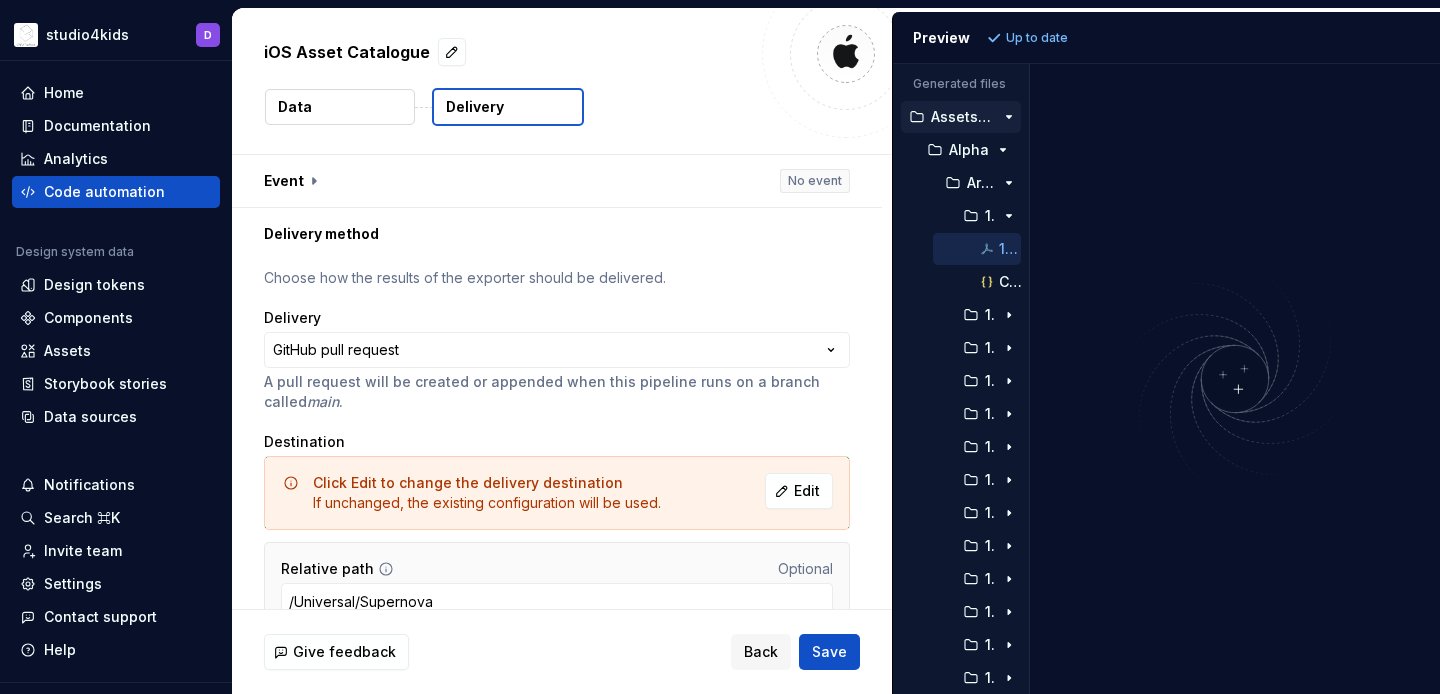 scroll, scrollTop: 101, scrollLeft: 0, axis: vertical 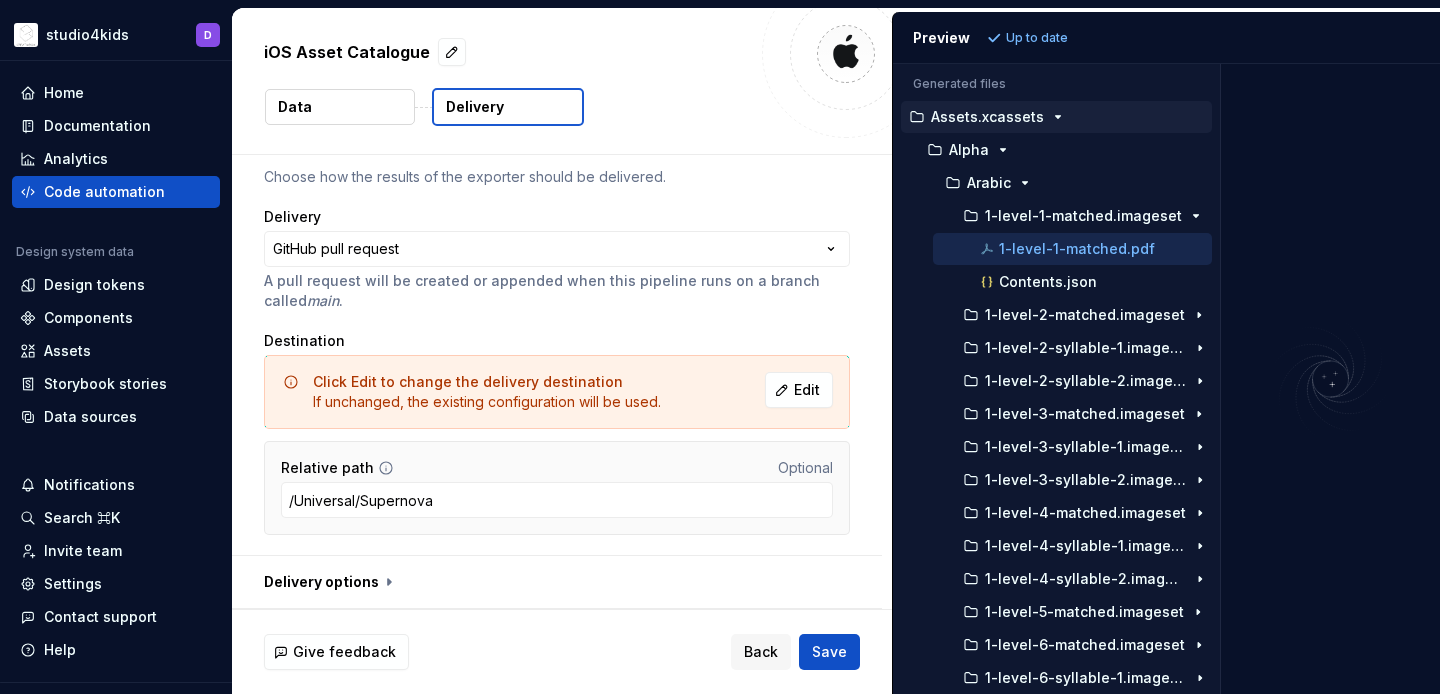 click on "Generated files
Accessibility guide for tree .
Navigate the tree with the arrow keys. Common tree hotkeys apply. Further keybindings are available:
enter to execute primary action on focused item
f2 to start renaming the focused item
escape to abort renaming an item
control+d to start dragging selected items
Assets.xcassets Alpha Arabic 1-level-1-matched.imageset 1-level-1-matched.pdf Contents.json 1-level-2-matched.imageset 1-level-2-syllable-1.imageset 1-level-2-syllable-2.imageset 1-level-3-matched.imageset 1-level-3-syllable-1.imageset 1-level-3-syllable-2.imageset 1-level-4-matched.imageset 1-level-4-syllable-1.imageset 1-level-4-syllable-2.imageset 1-level-5-matched.imageset 1-level-6-matched.imageset 1-level-6-syllable-1.imageset 1-level-6-syllable-2.imageset 1-level-7-matched.imageset 1-level-8-matched.imageset 1-level-8-syllable-1.imageset 1-level-8-syllable-2.imageset 10-level-1-matched.imageset 10-level-2-matched.imageset Latin" at bounding box center (1166, 379) 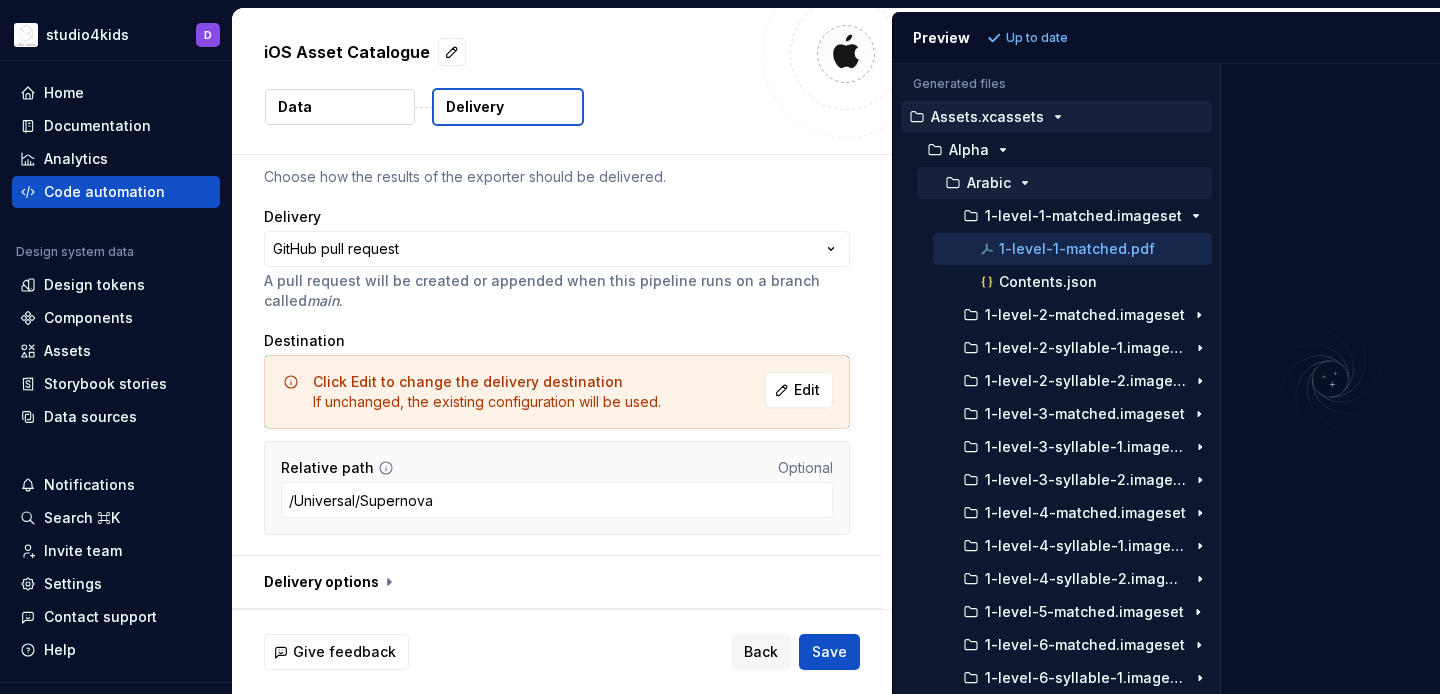 click on "Arabic" at bounding box center (1064, 183) 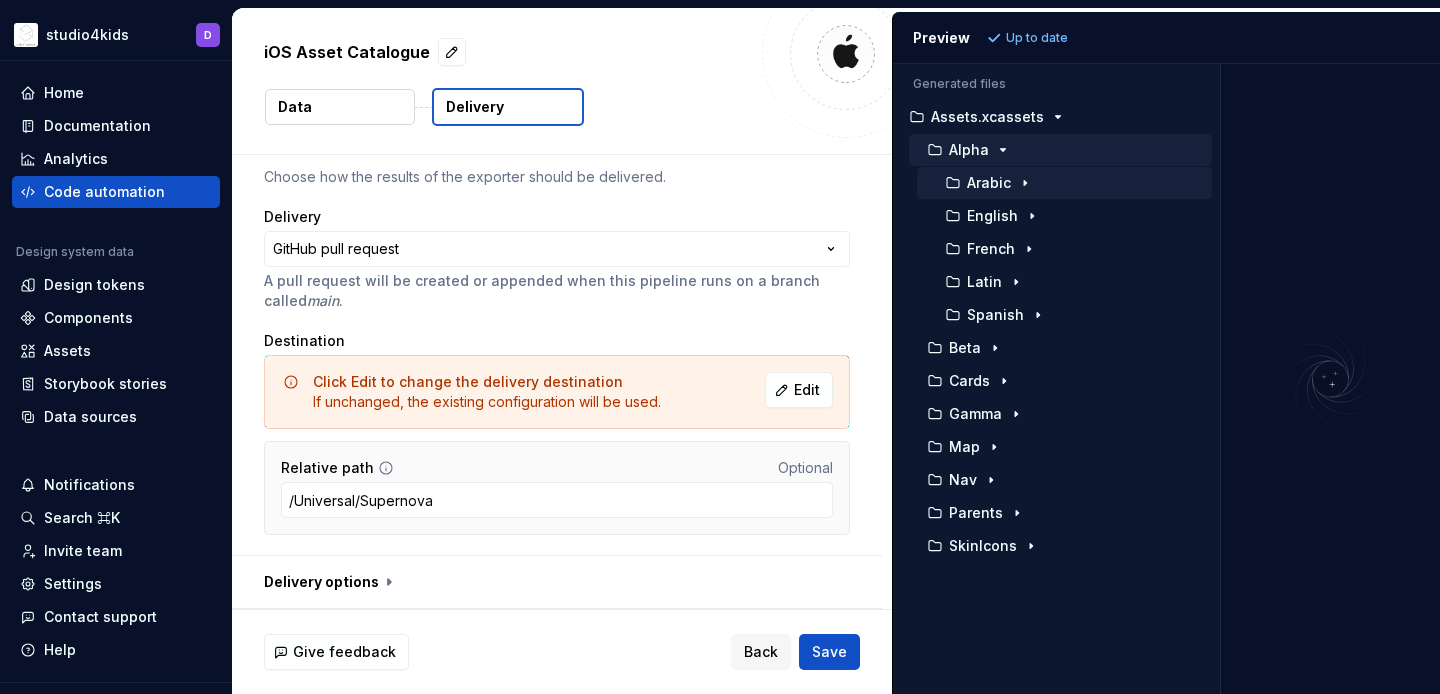 click at bounding box center (1003, 150) 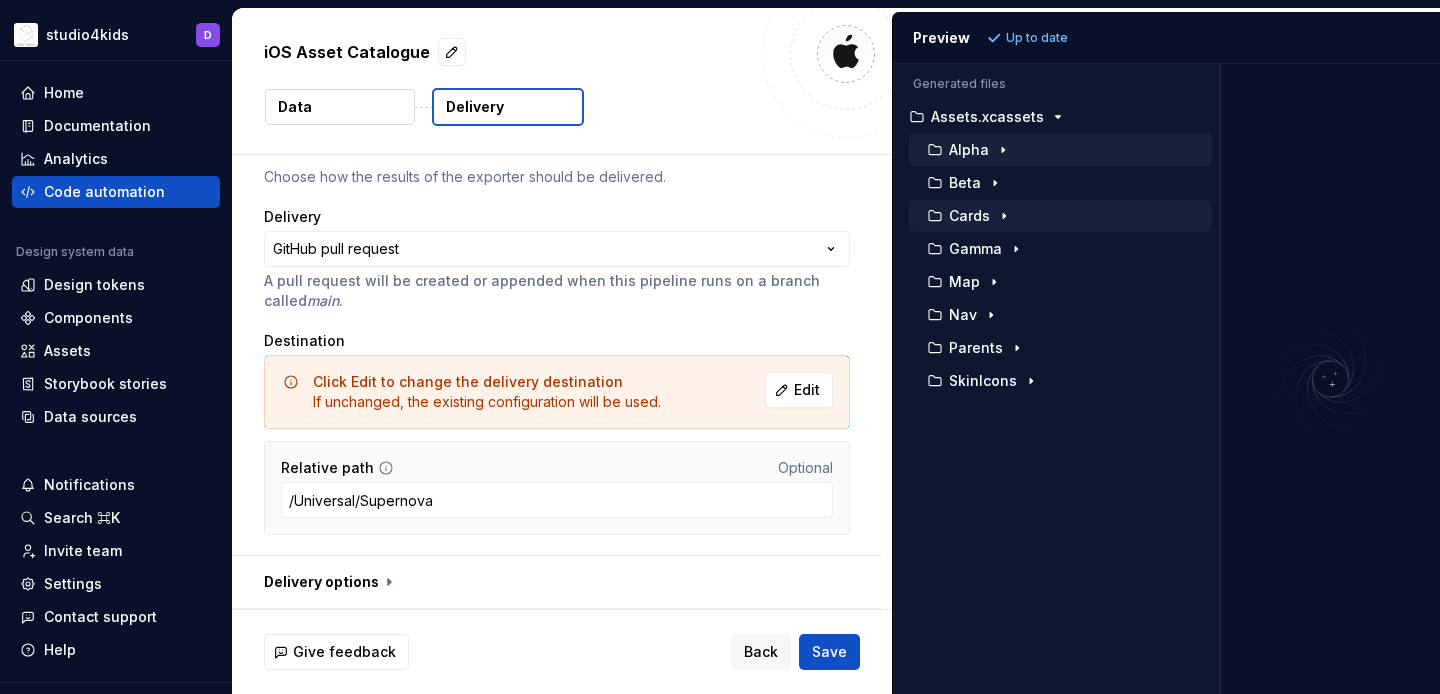 click on "Cards" at bounding box center [1060, 216] 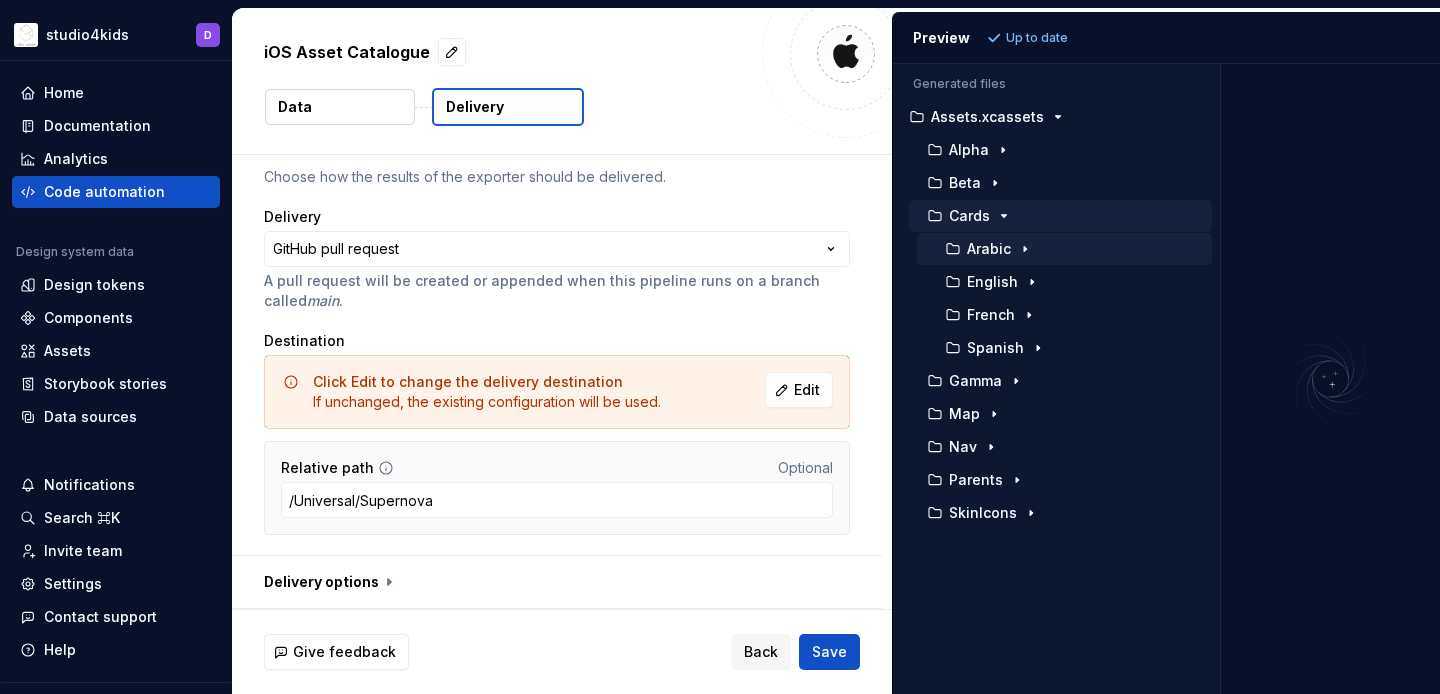 click on "Arabic" at bounding box center (989, 249) 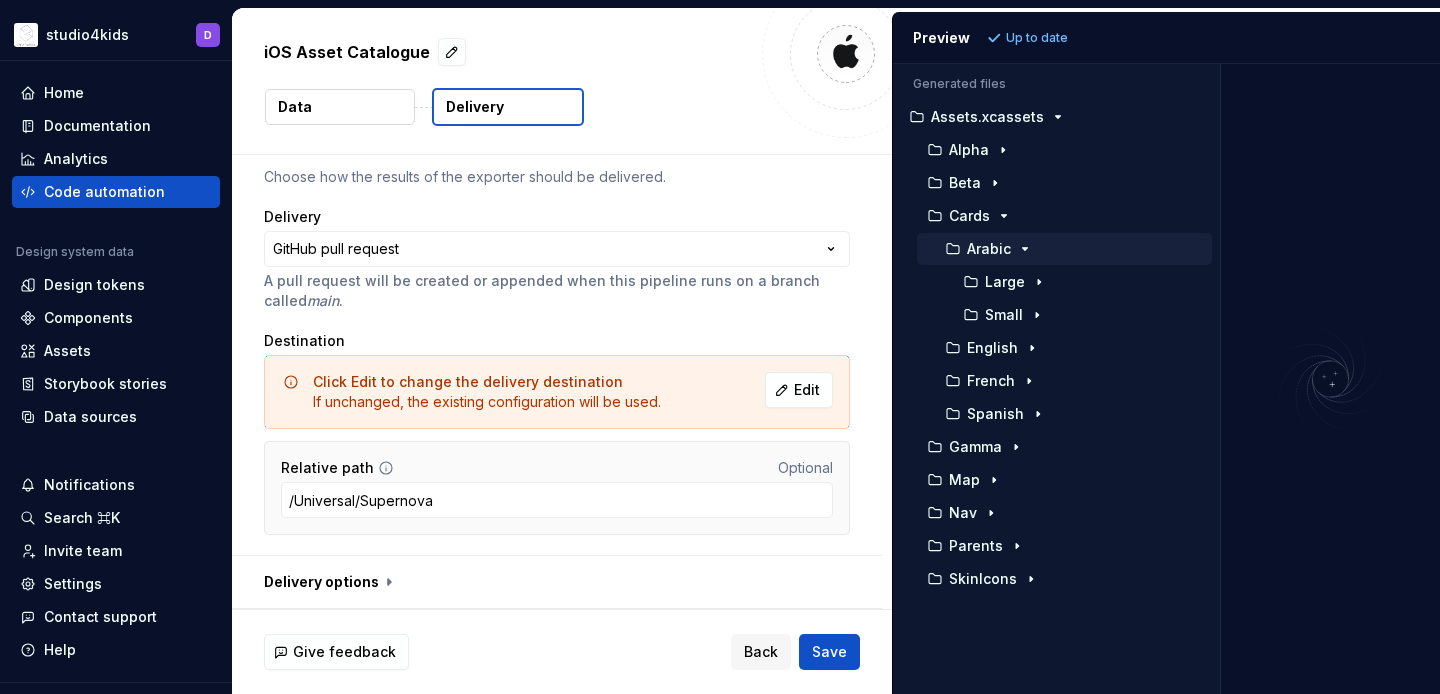 click on "Arabic" at bounding box center (989, 249) 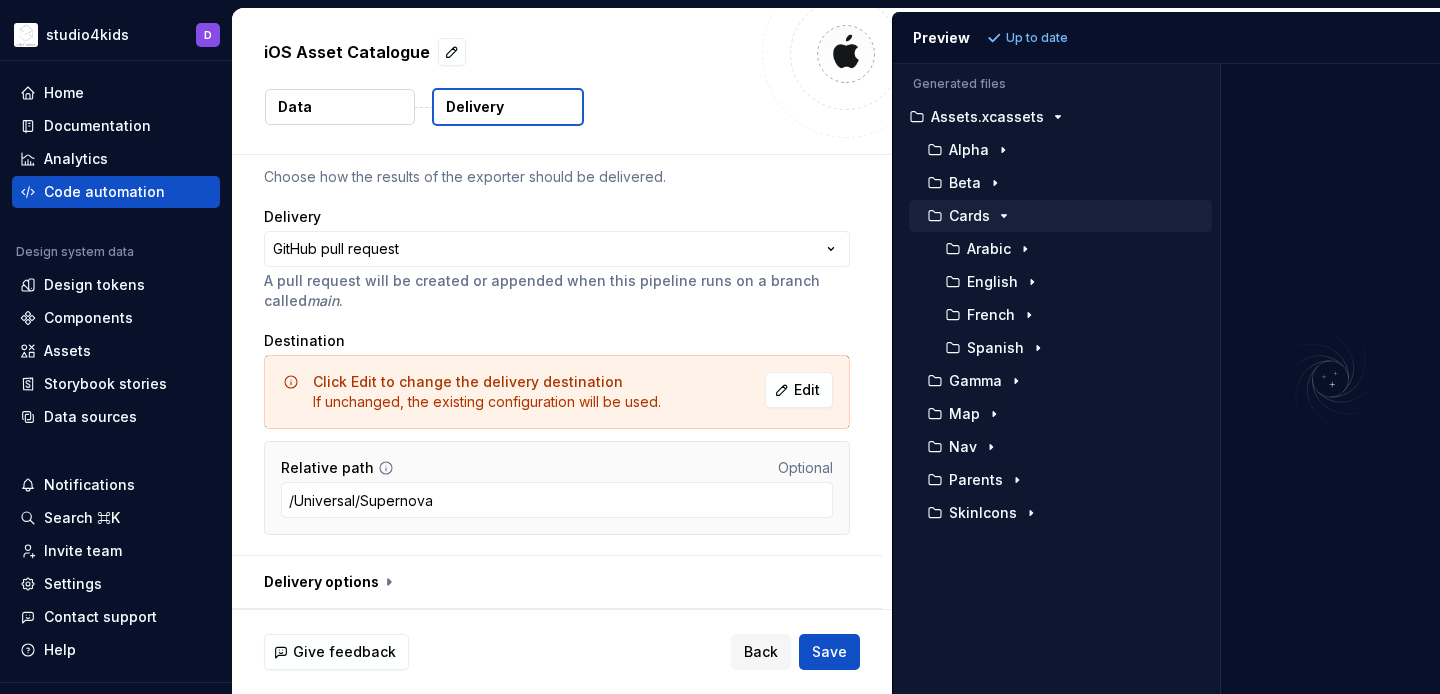 click on "Cards" at bounding box center [969, 216] 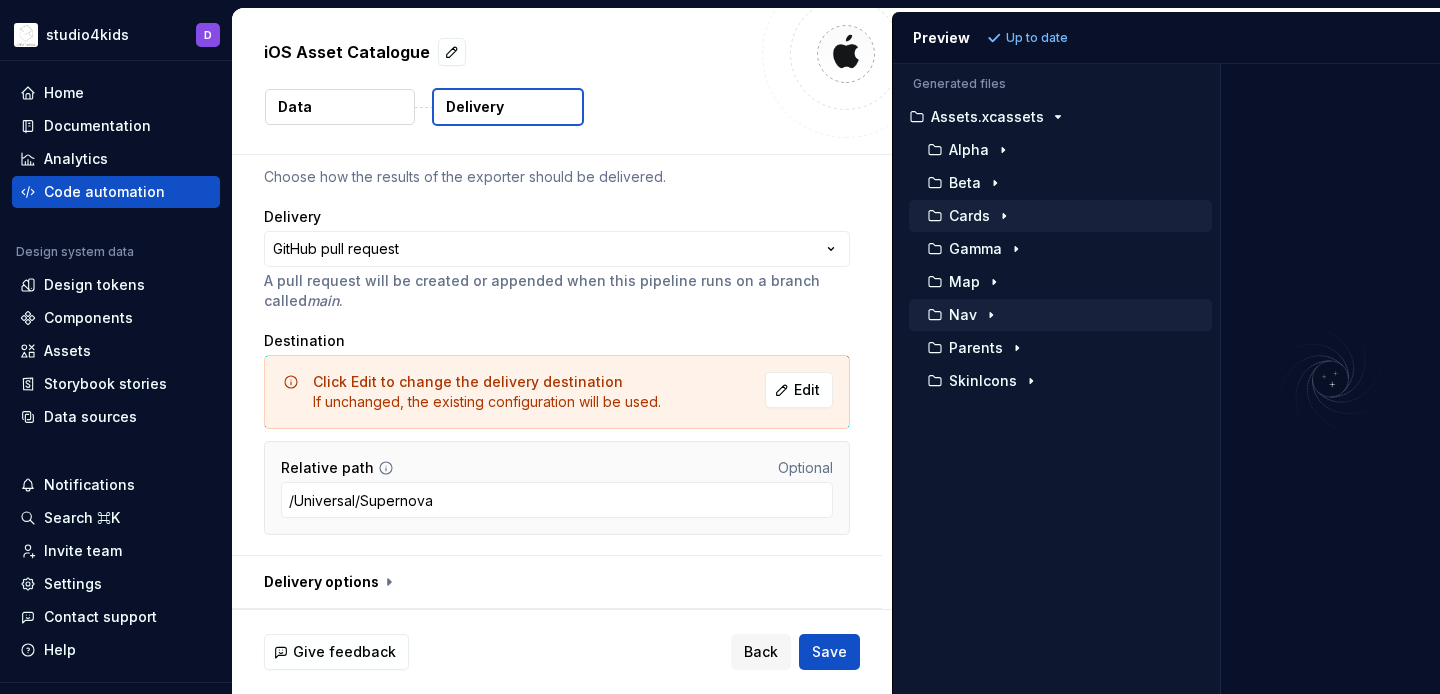 click at bounding box center (935, 315) 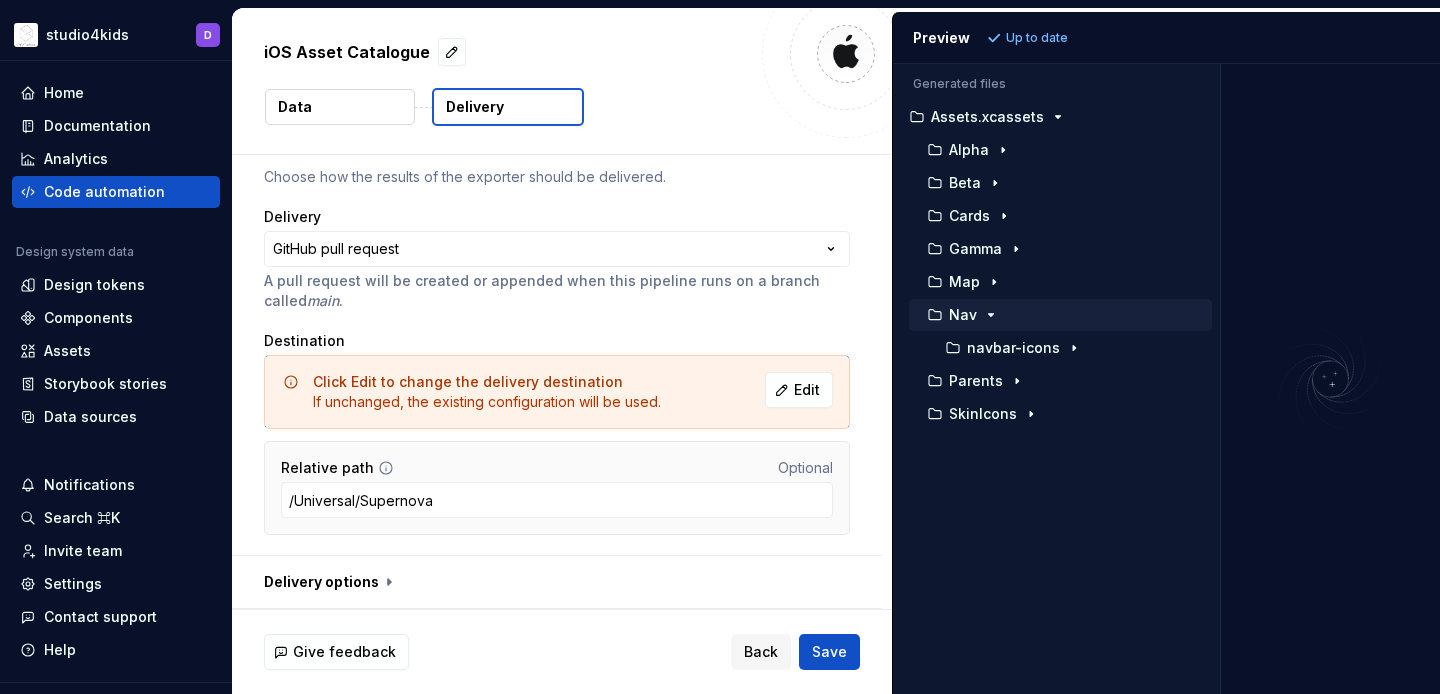 click on "Nav" at bounding box center (963, 315) 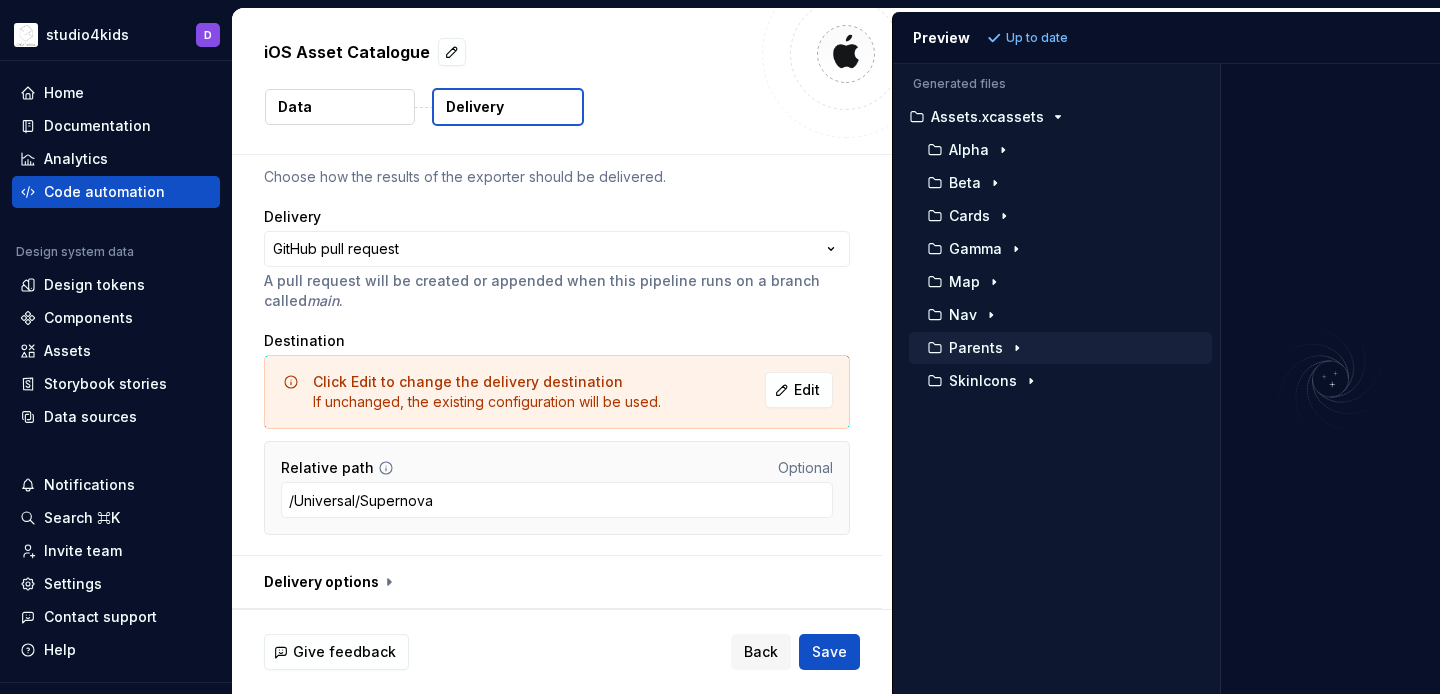 click on "Parents" at bounding box center (976, 348) 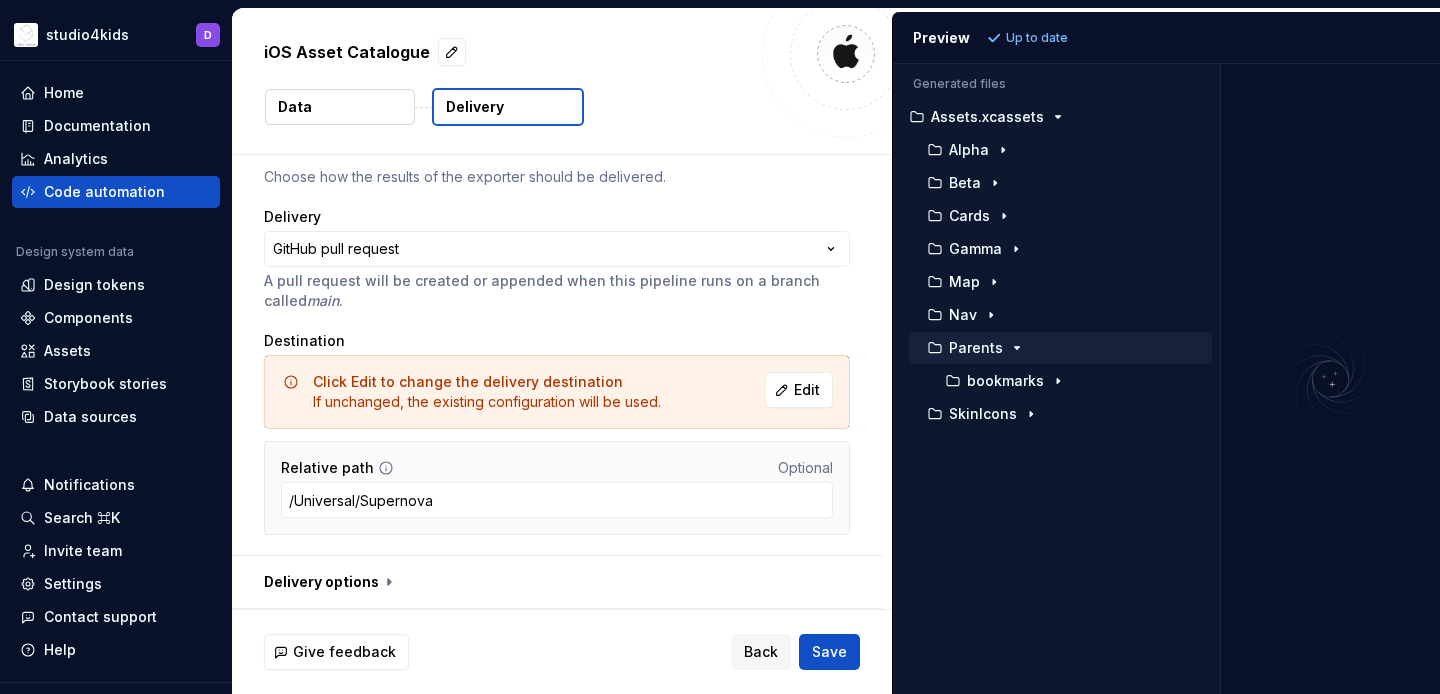 click on "Parents" at bounding box center (976, 348) 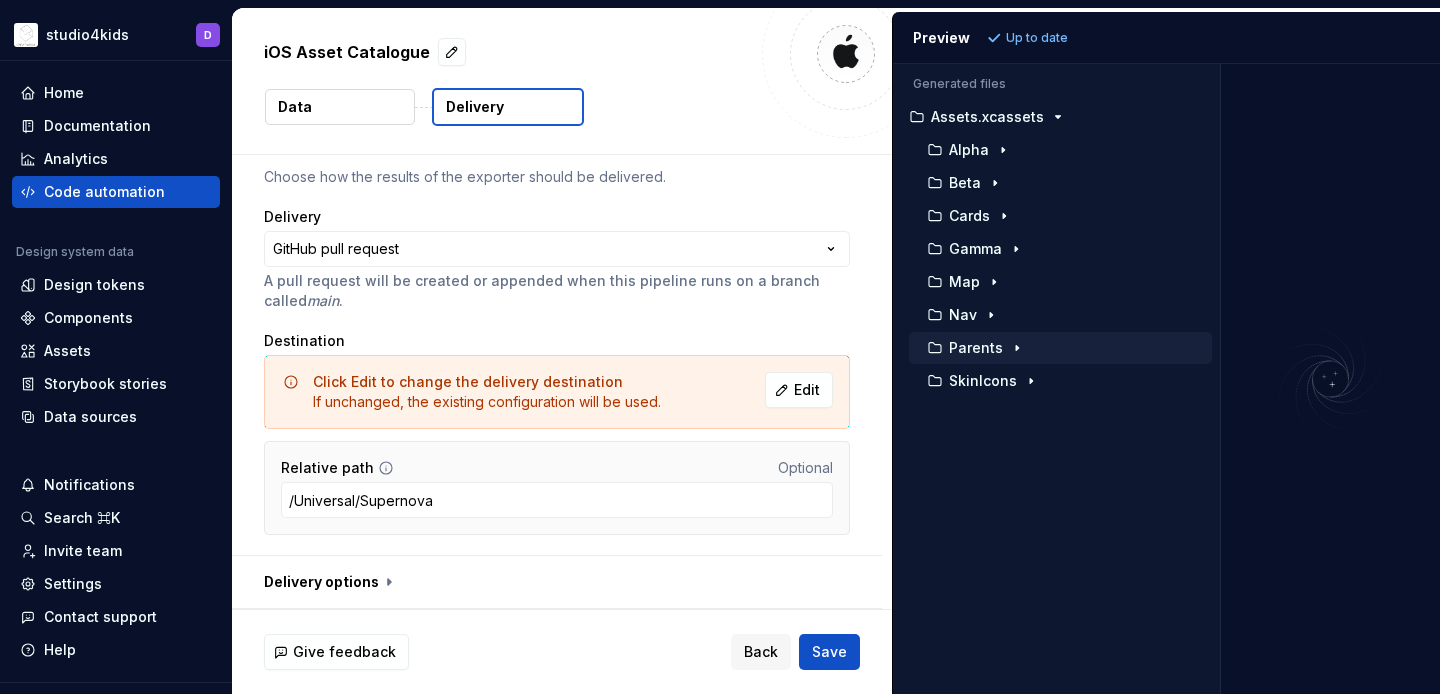 click on "Parents" at bounding box center (976, 348) 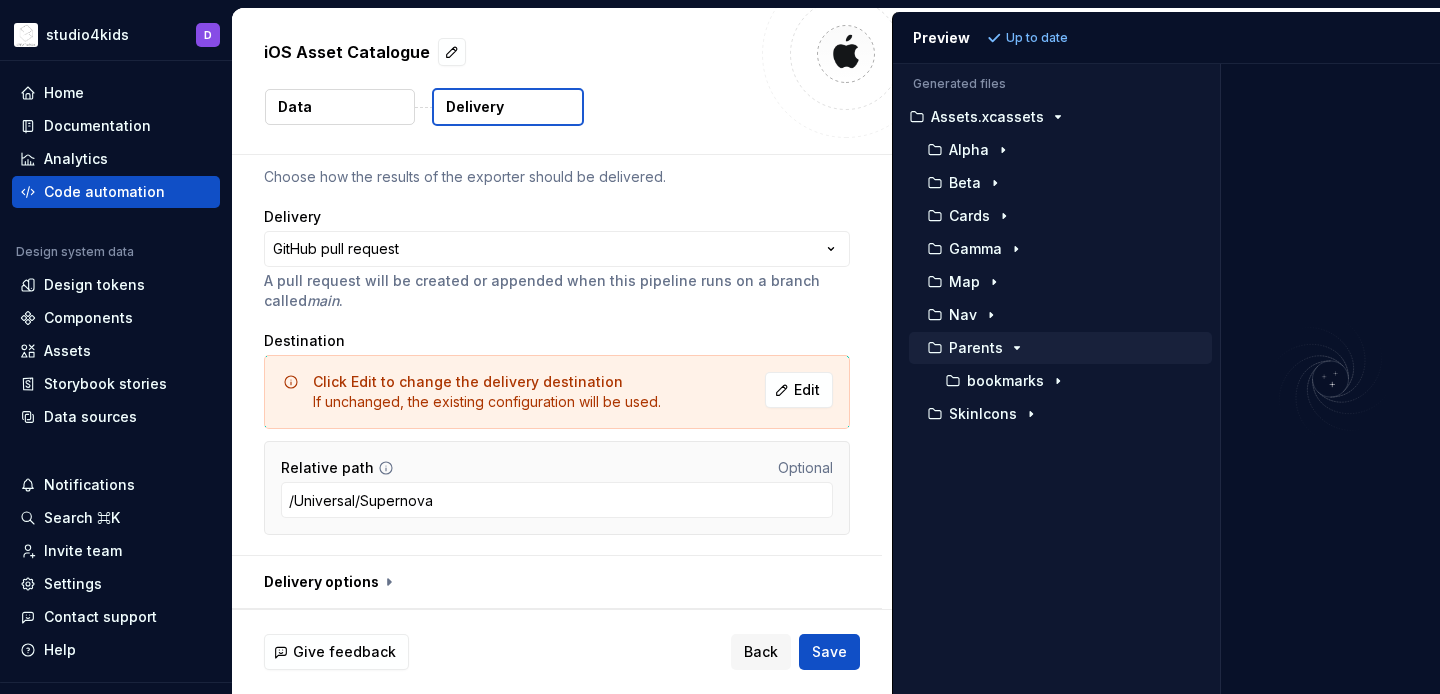 click on "Parents" at bounding box center (976, 348) 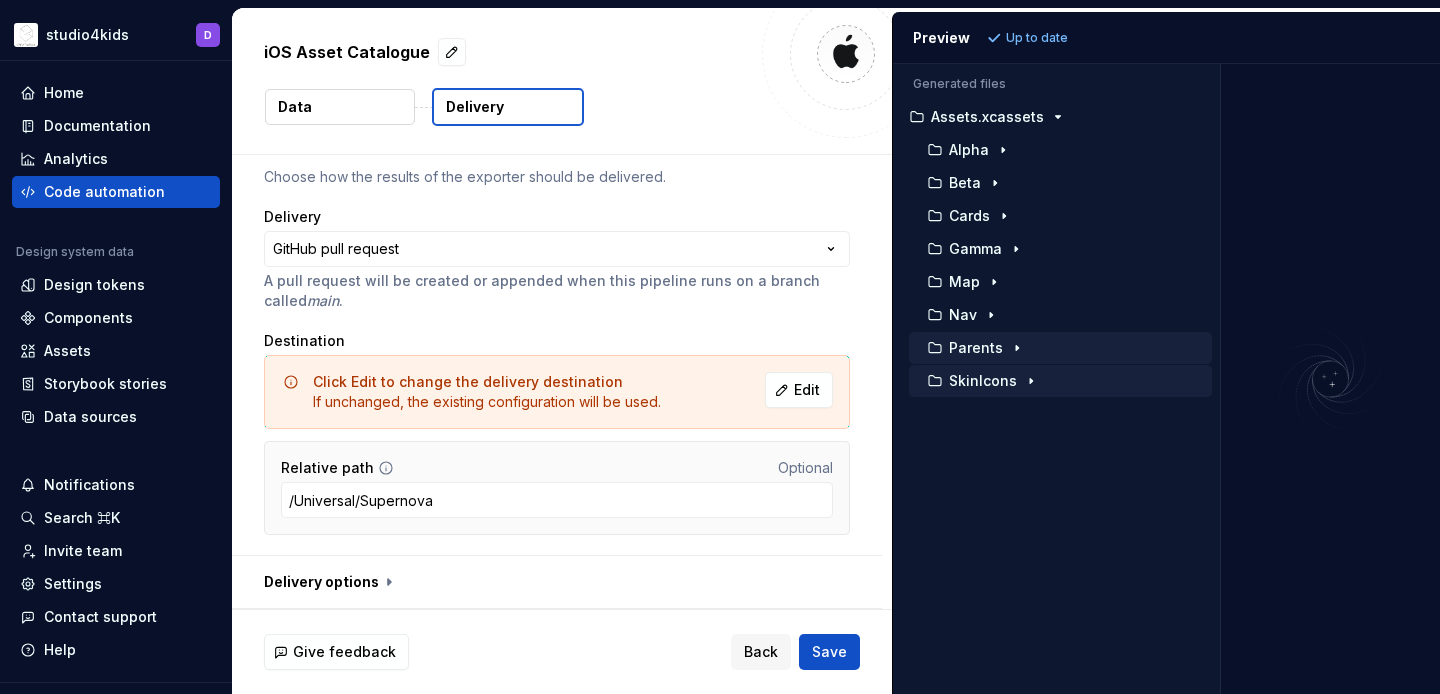 click on "SkinIcons" at bounding box center [983, 381] 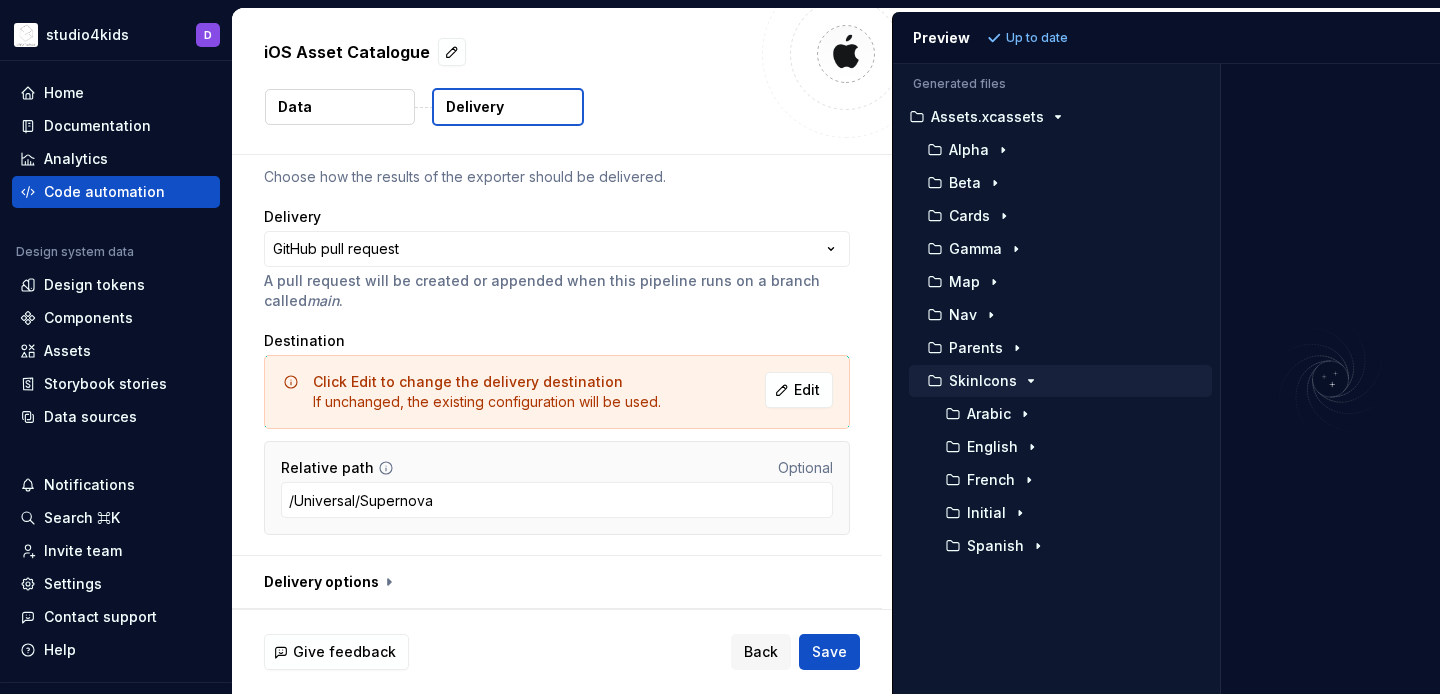 click on "SkinIcons" at bounding box center (983, 381) 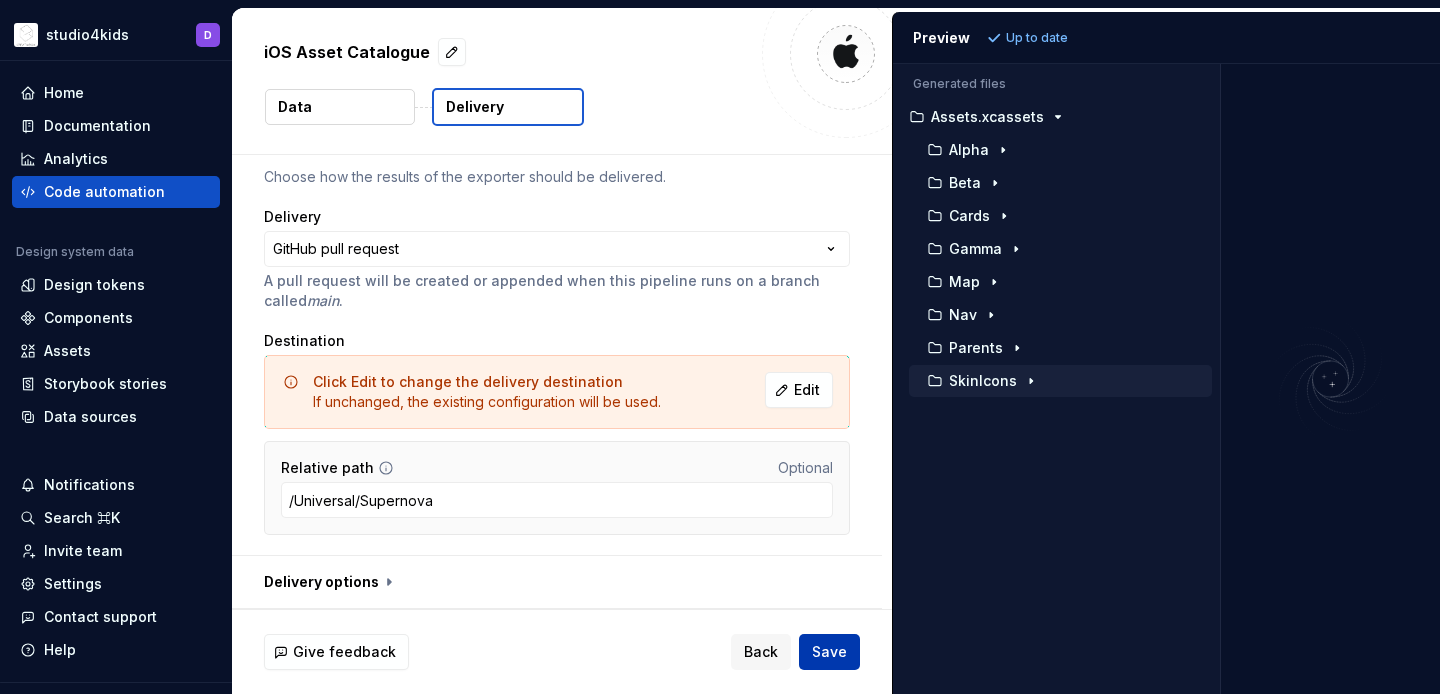 click on "Save" at bounding box center [829, 652] 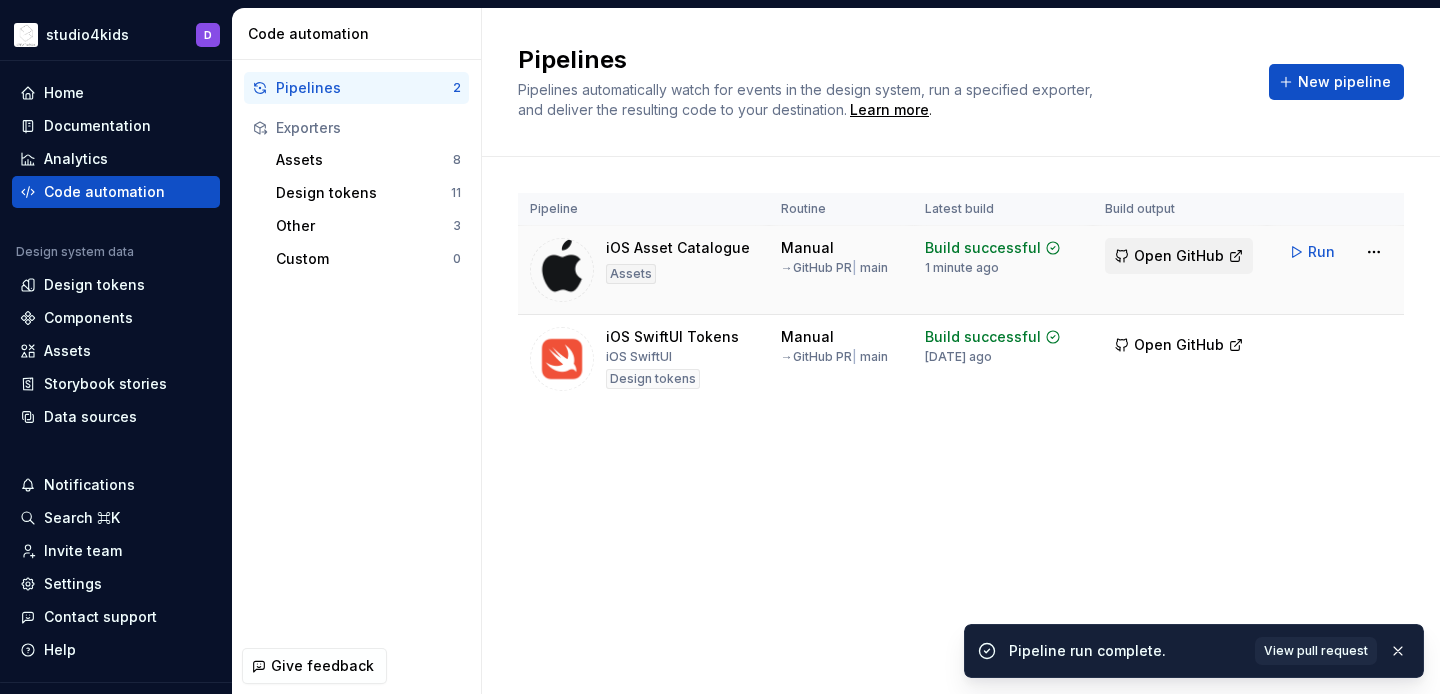 click on "Open GitHub" at bounding box center (1179, 256) 